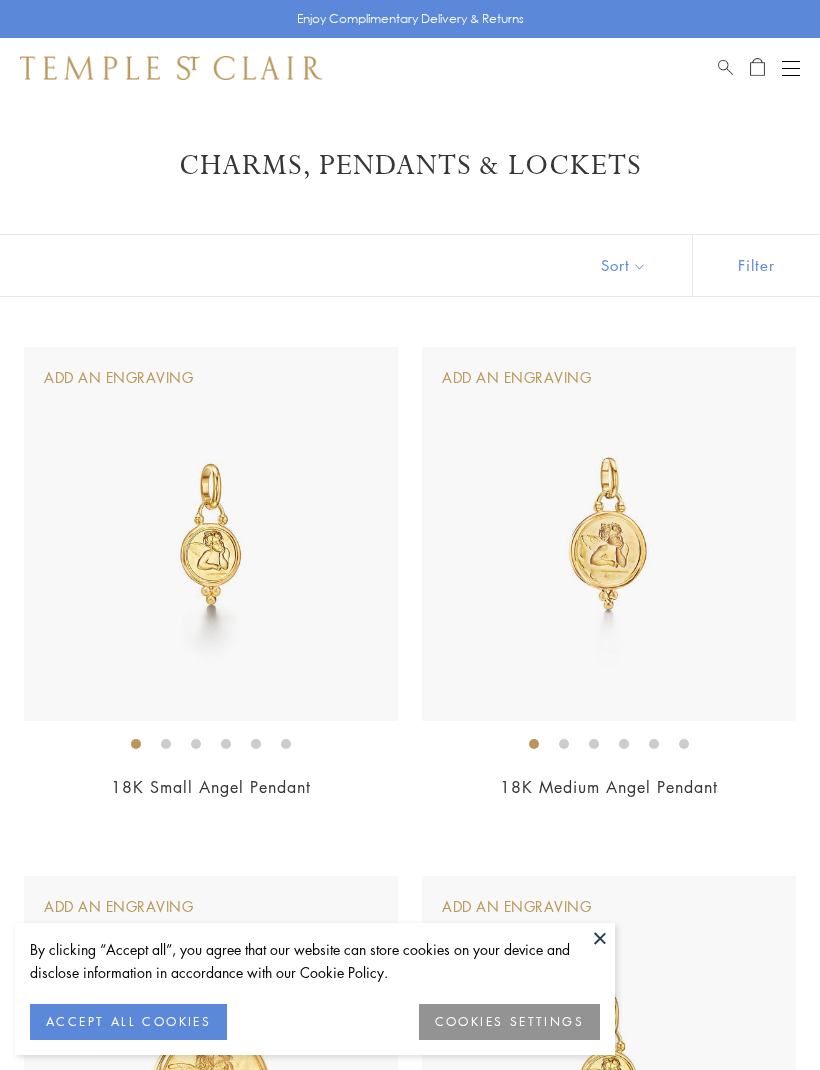 scroll, scrollTop: 0, scrollLeft: 0, axis: both 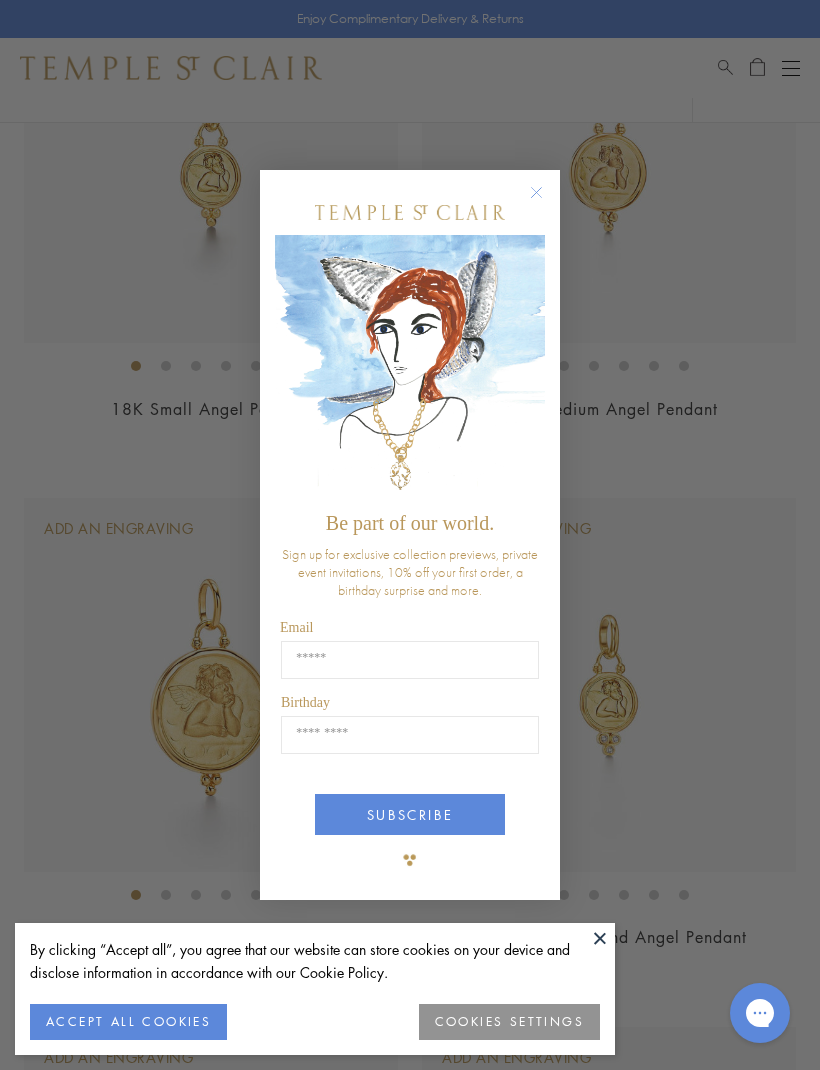 click 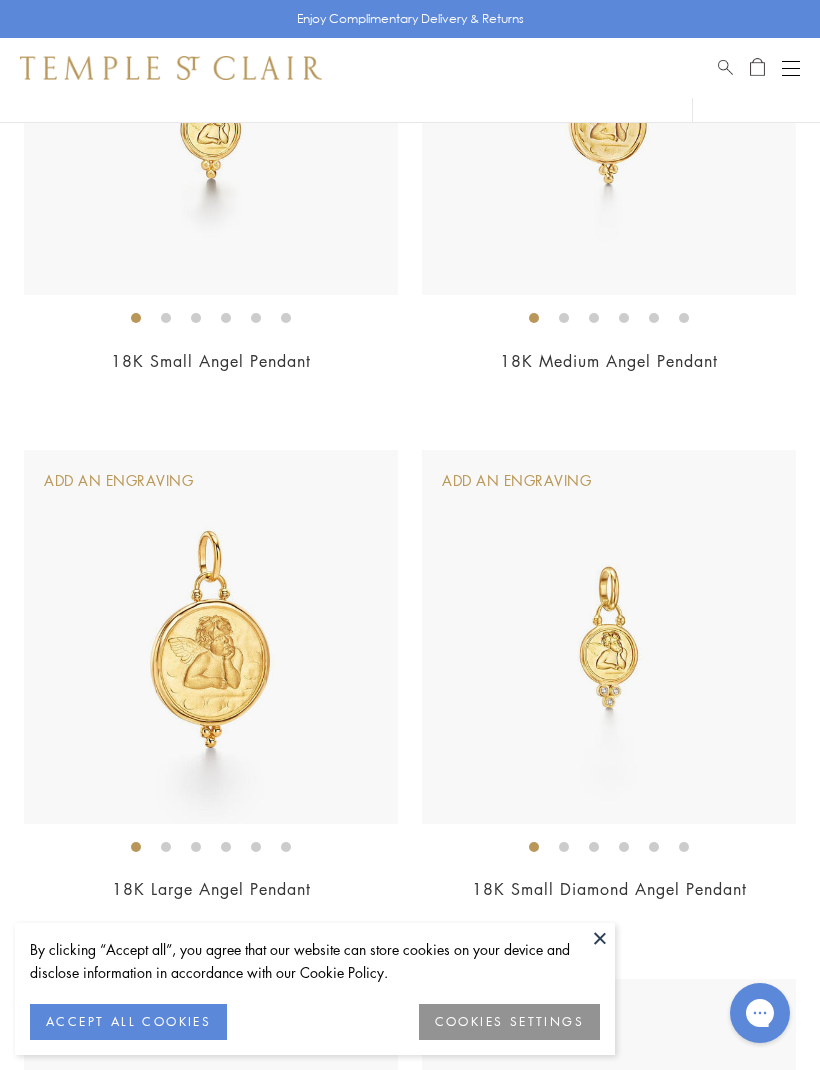 scroll, scrollTop: 425, scrollLeft: 0, axis: vertical 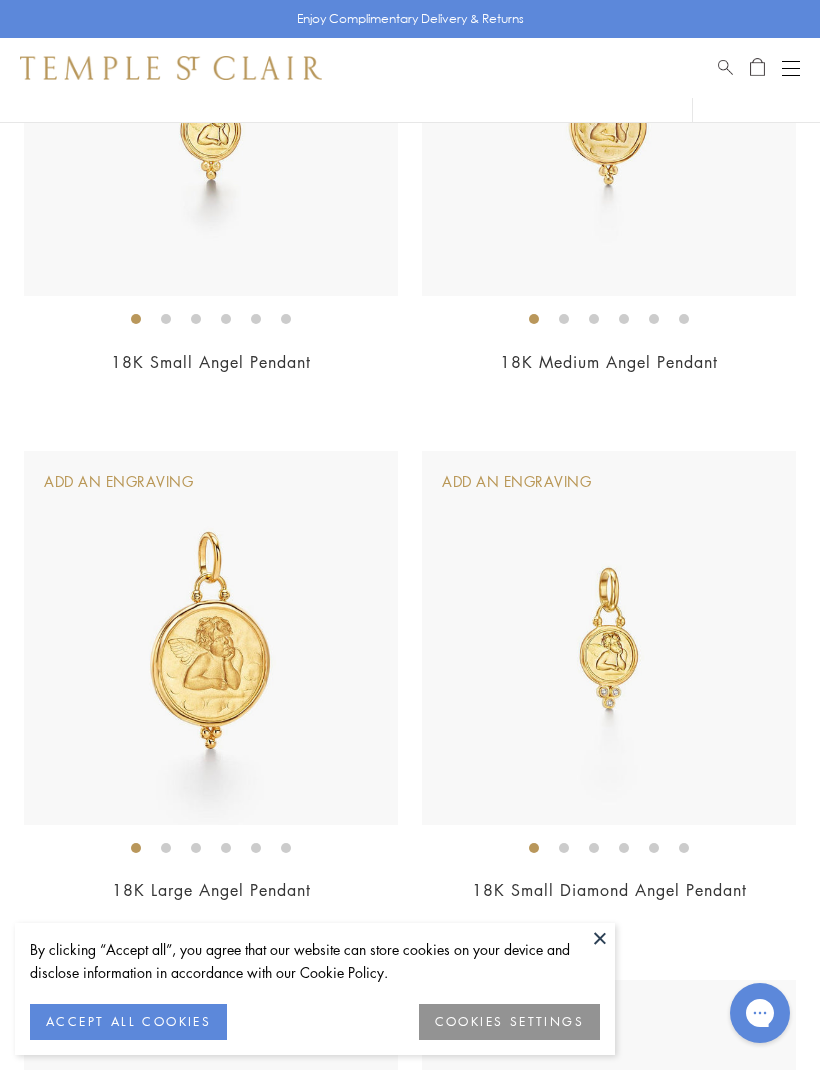 click on "18K Large Angel Pendant" at bounding box center (211, 890) 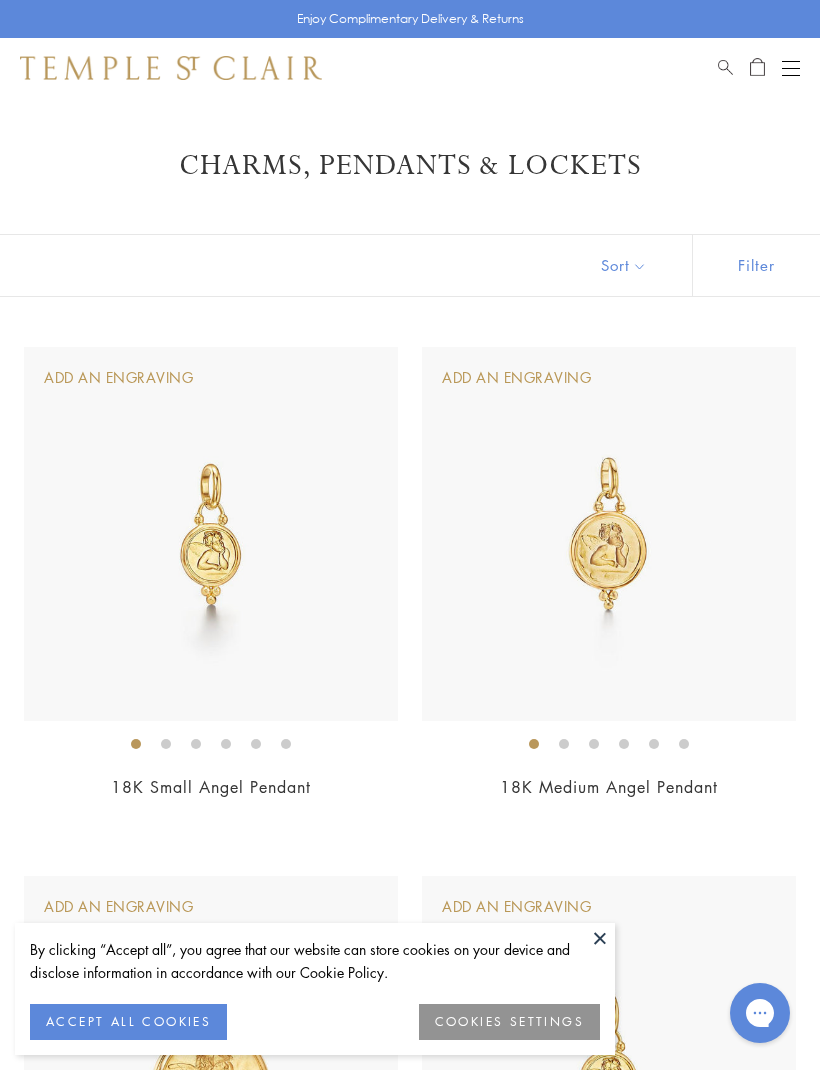 scroll, scrollTop: 491, scrollLeft: 0, axis: vertical 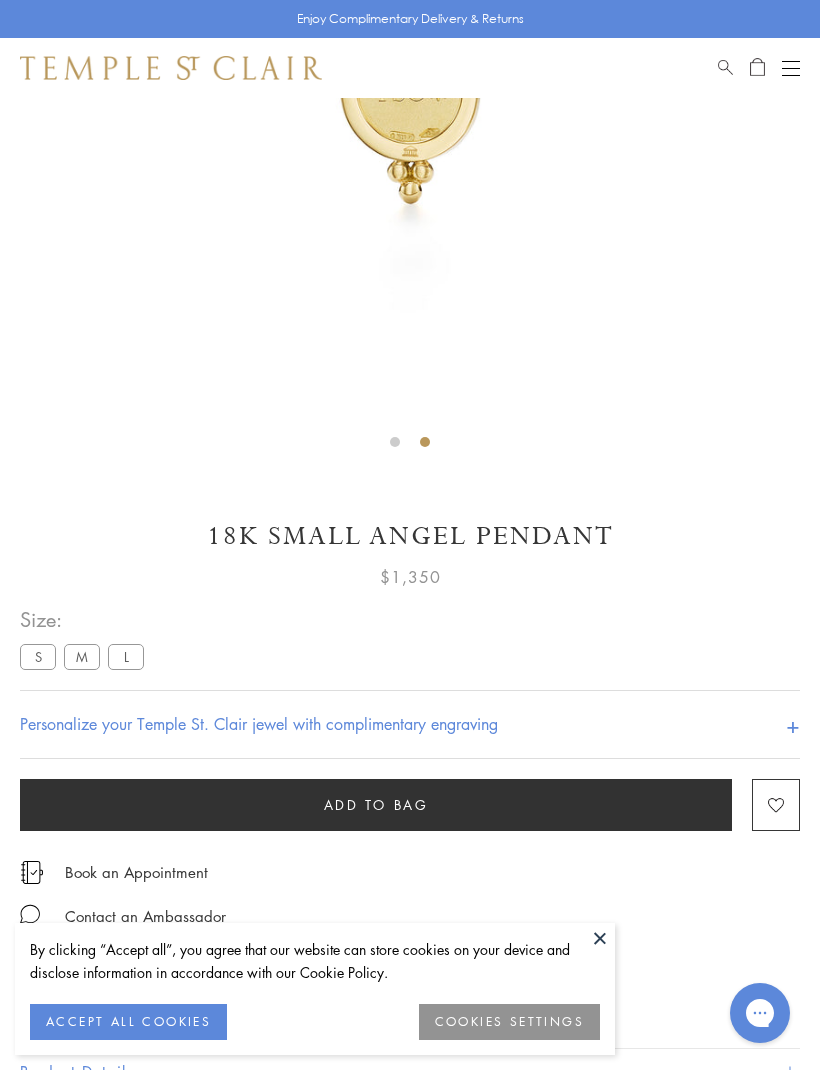 click on "L" at bounding box center [126, 656] 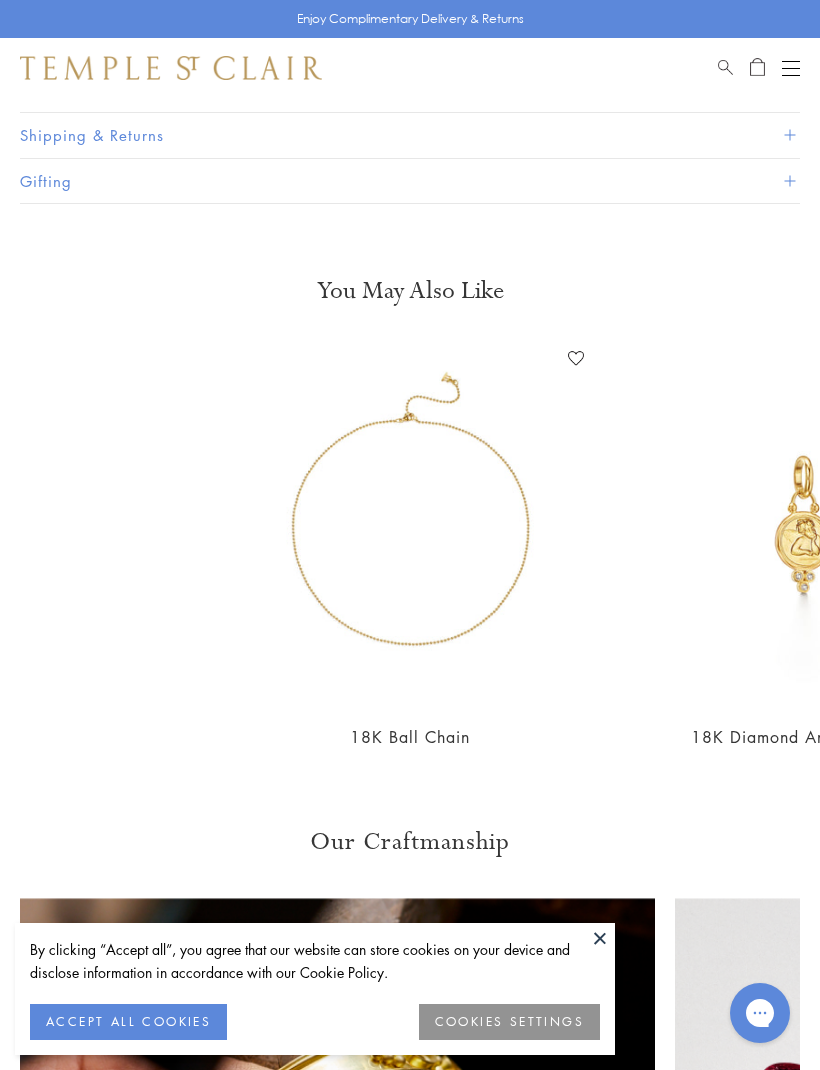 scroll, scrollTop: 1442, scrollLeft: 0, axis: vertical 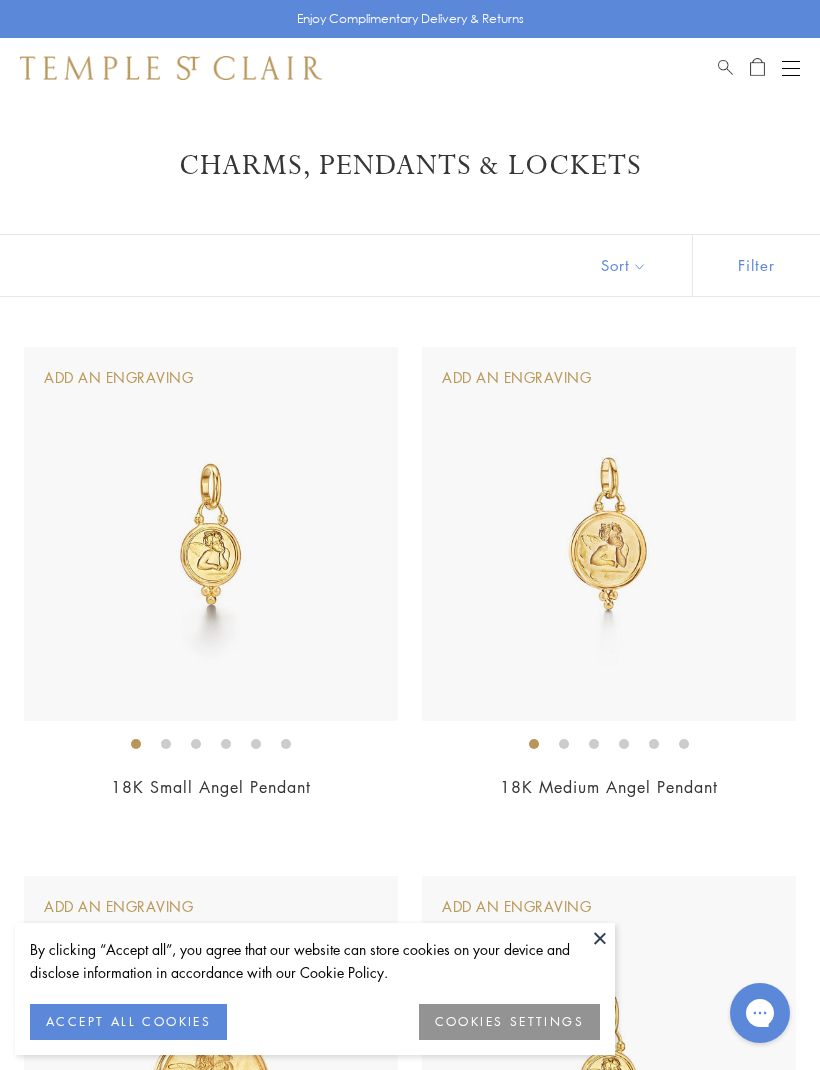 click at bounding box center [791, 75] 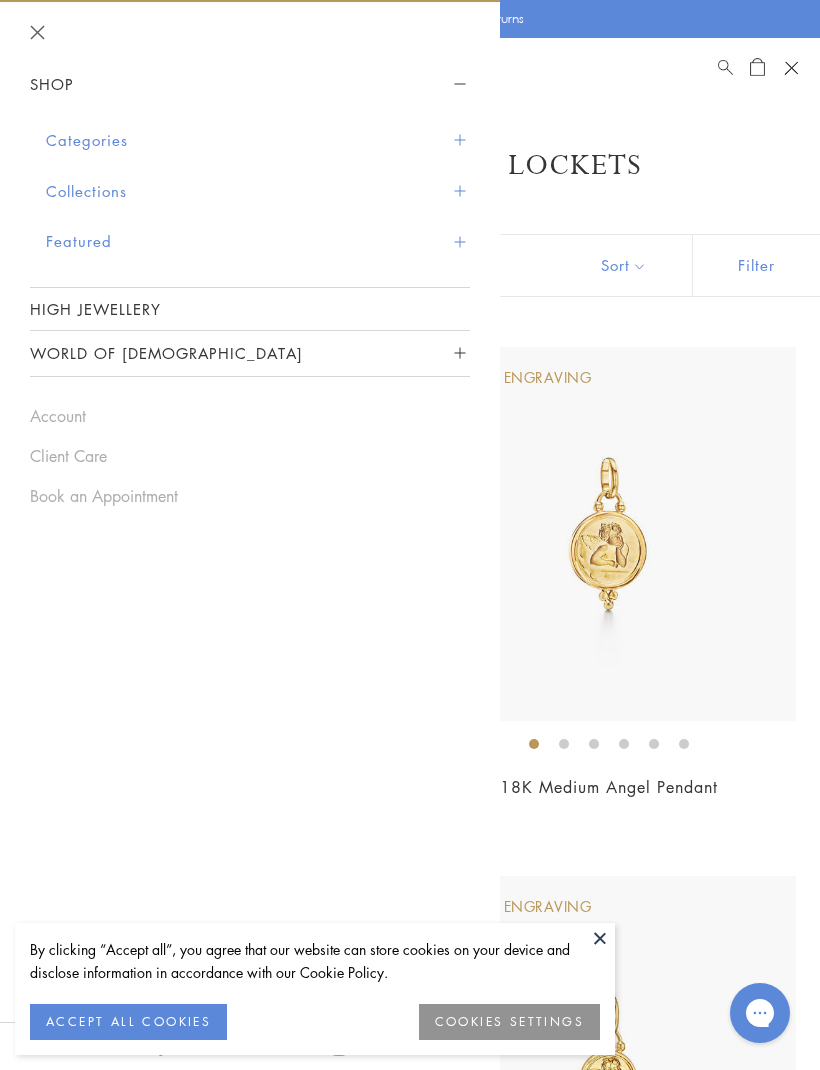 click on "Collections" at bounding box center [258, 191] 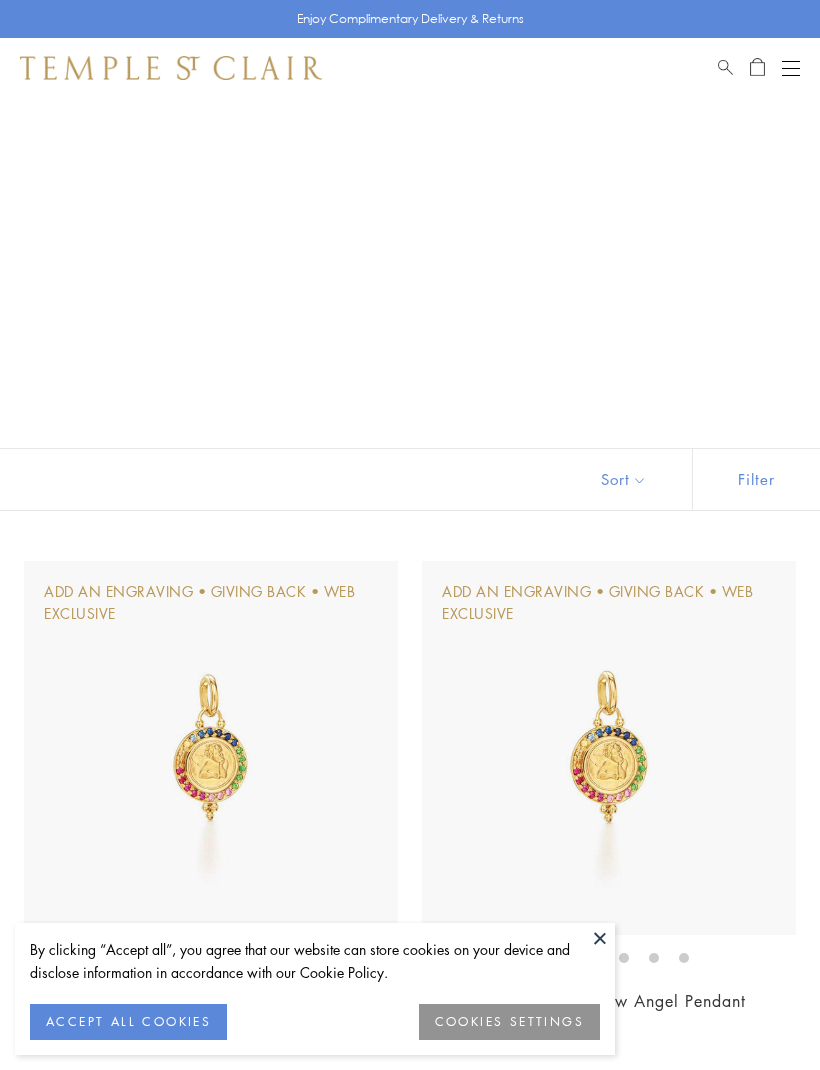 scroll, scrollTop: 0, scrollLeft: 0, axis: both 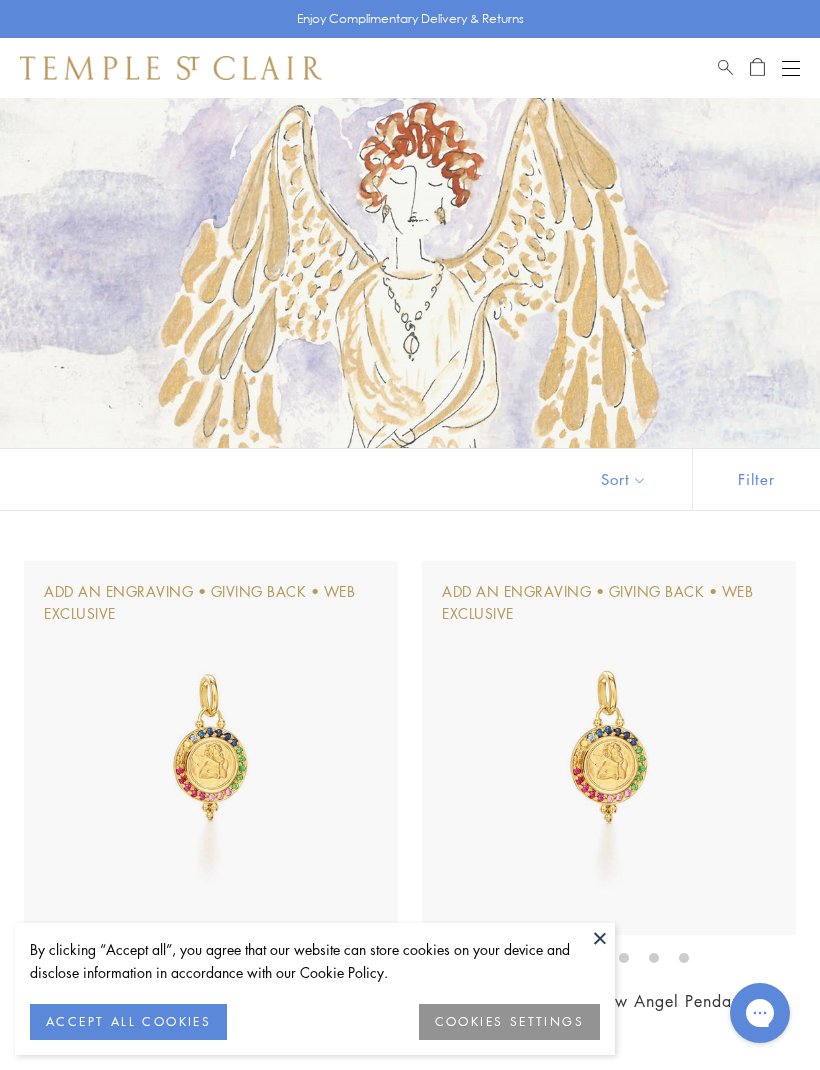 click at bounding box center (791, 68) 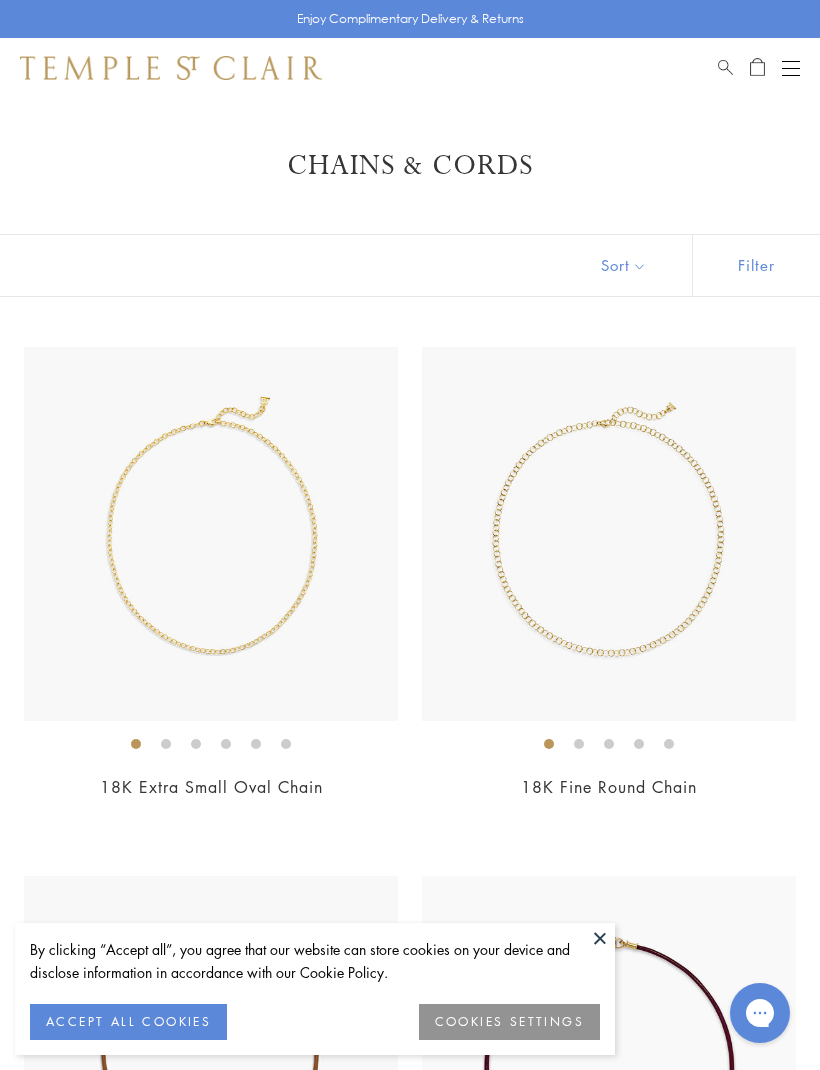 scroll, scrollTop: 0, scrollLeft: 0, axis: both 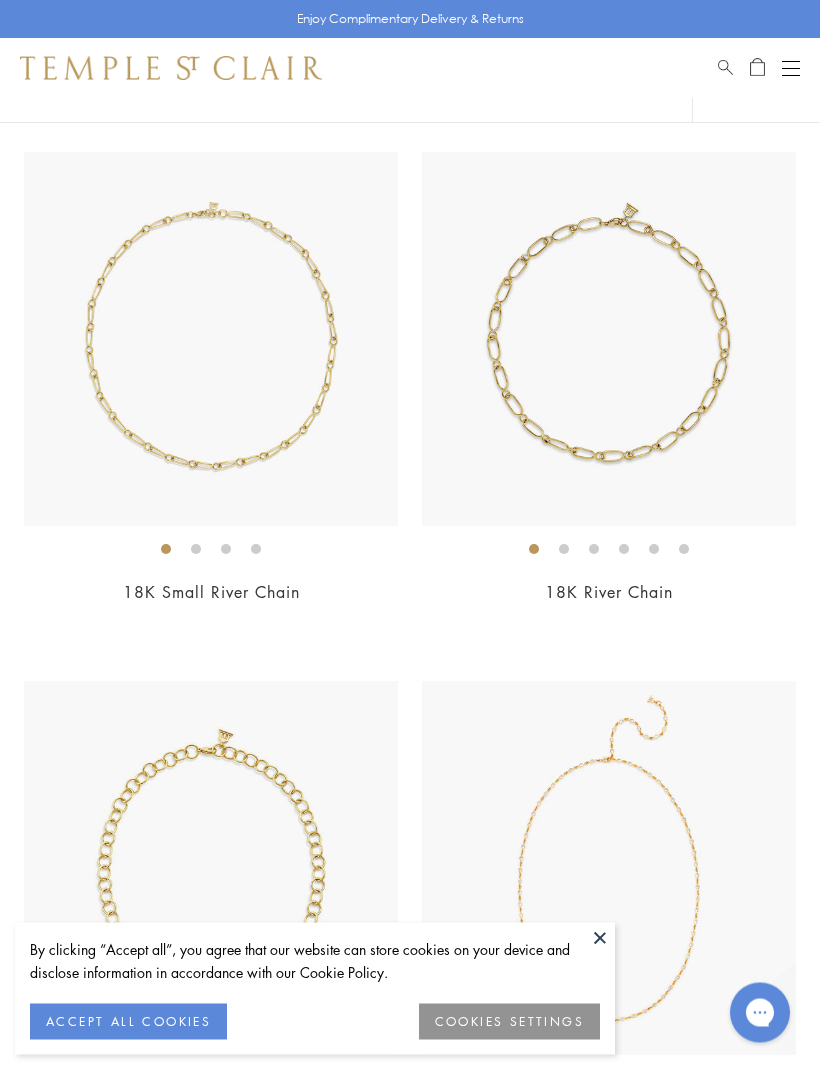 click at bounding box center (609, 549) 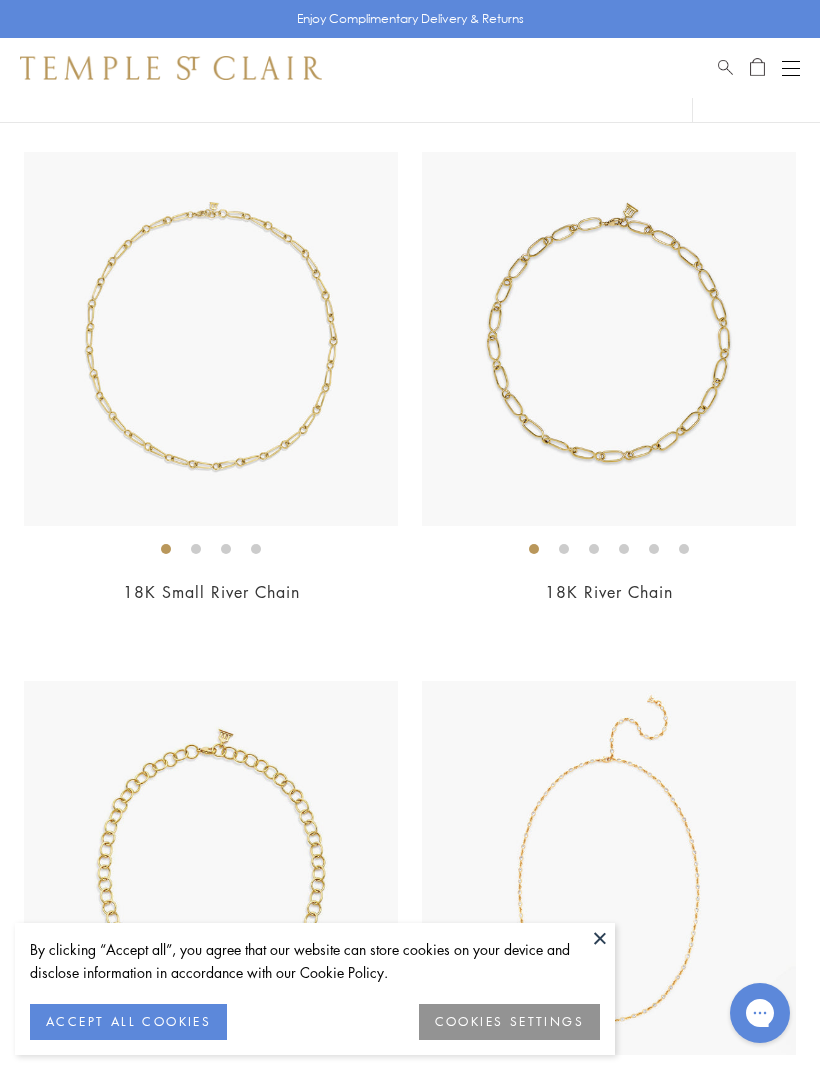 click at bounding box center [624, 549] 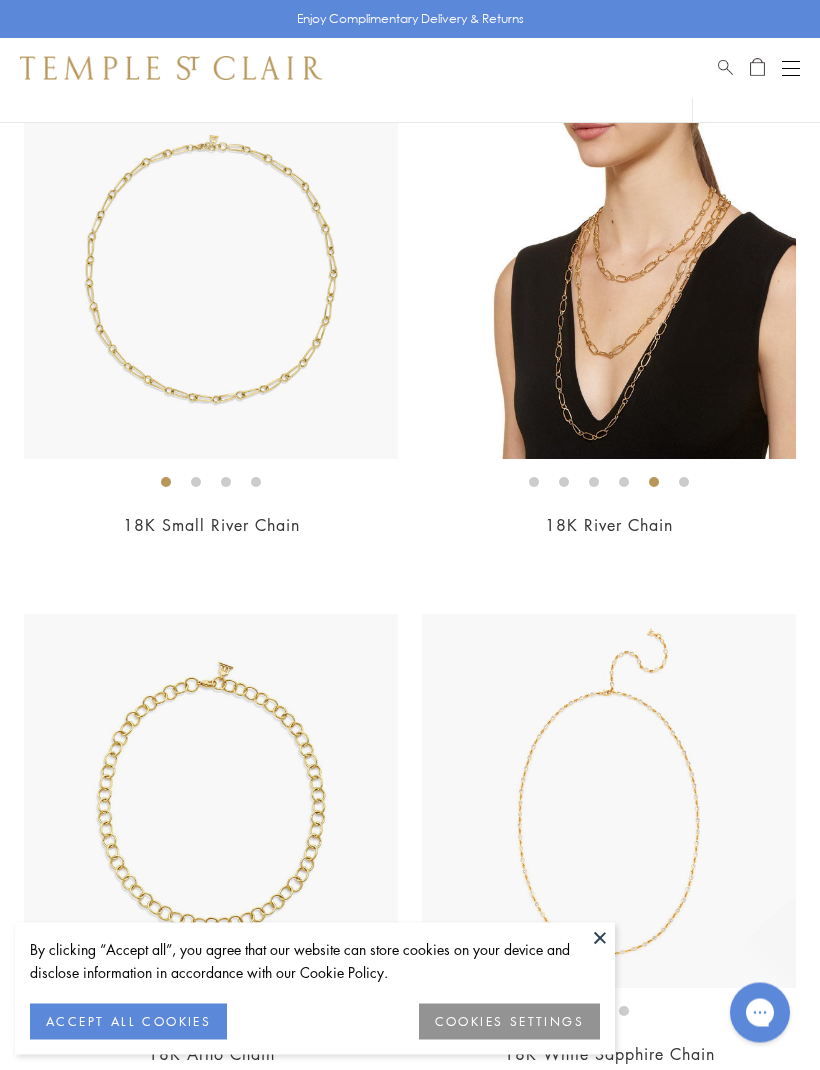 scroll, scrollTop: 3923, scrollLeft: 0, axis: vertical 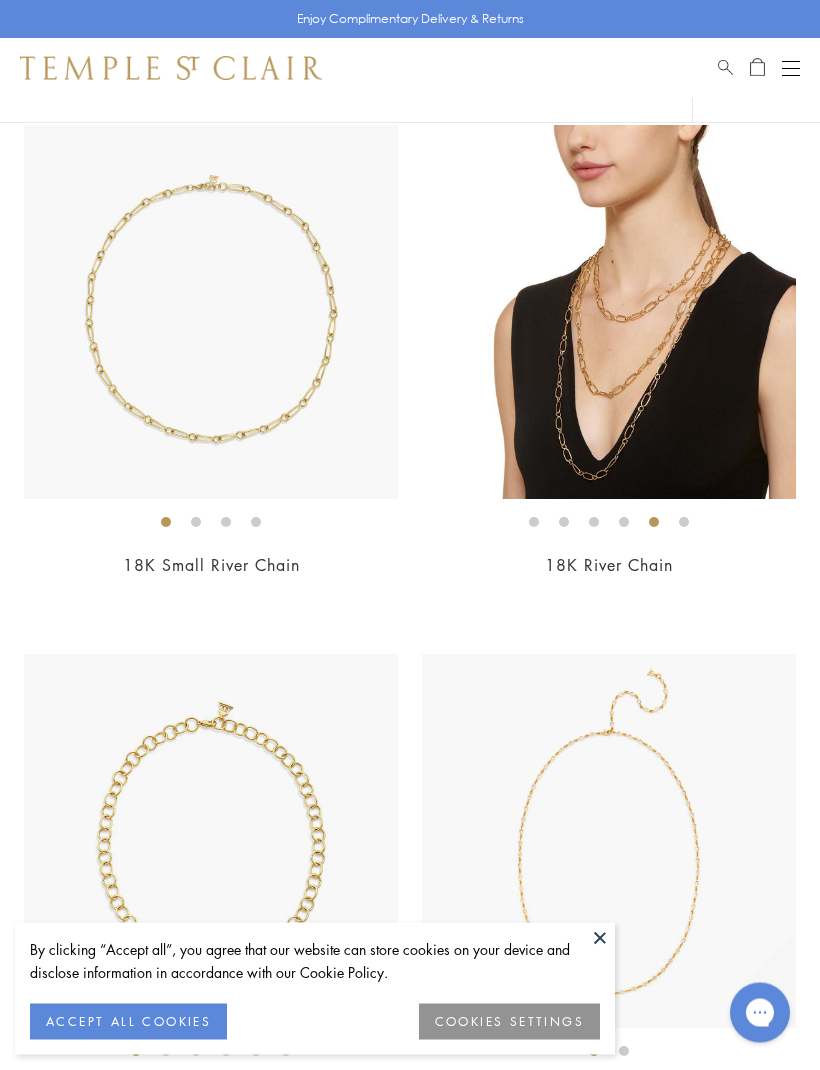click on "18K River Chain" at bounding box center [609, 566] 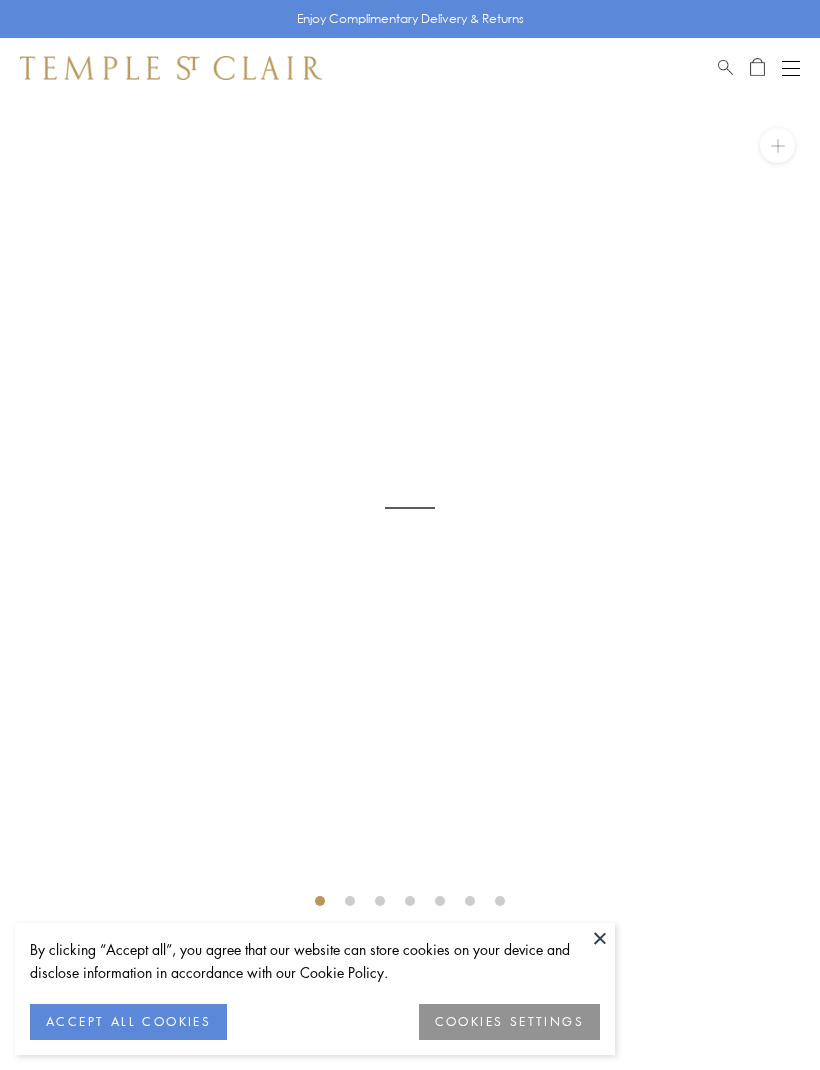 scroll, scrollTop: 0, scrollLeft: 0, axis: both 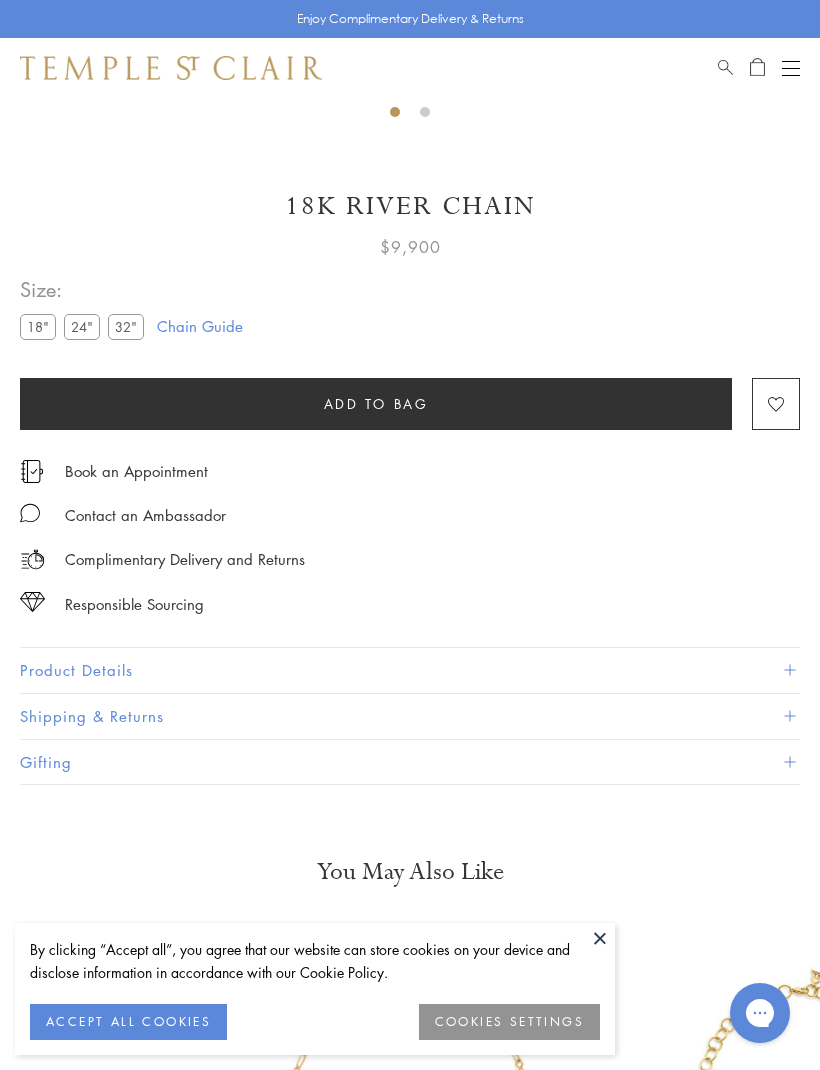 click on "24"" at bounding box center [82, 326] 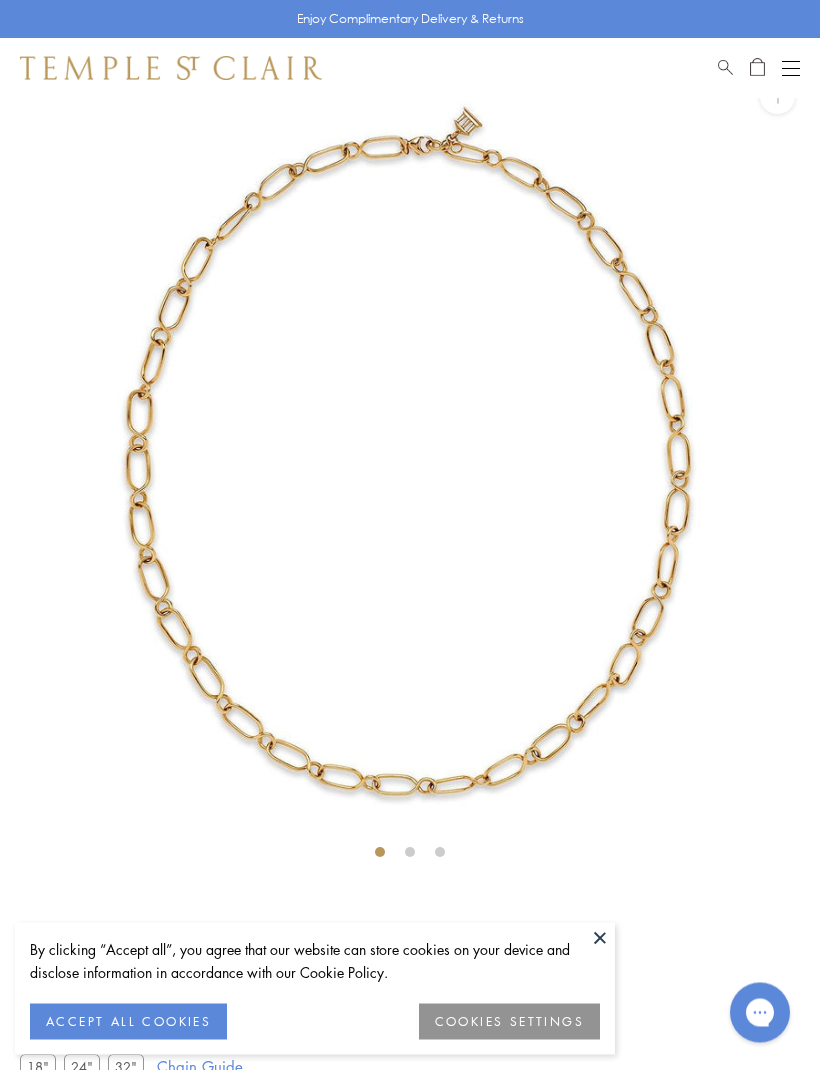 scroll, scrollTop: 48, scrollLeft: 0, axis: vertical 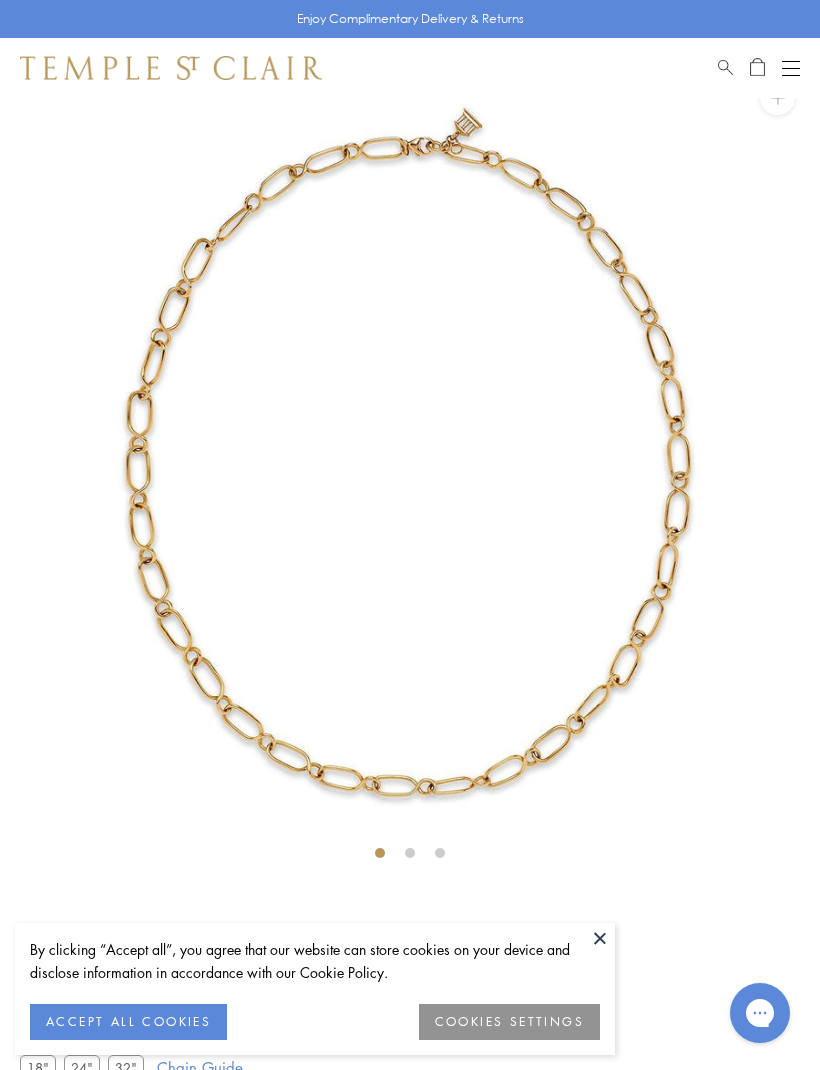 click at bounding box center [600, 938] 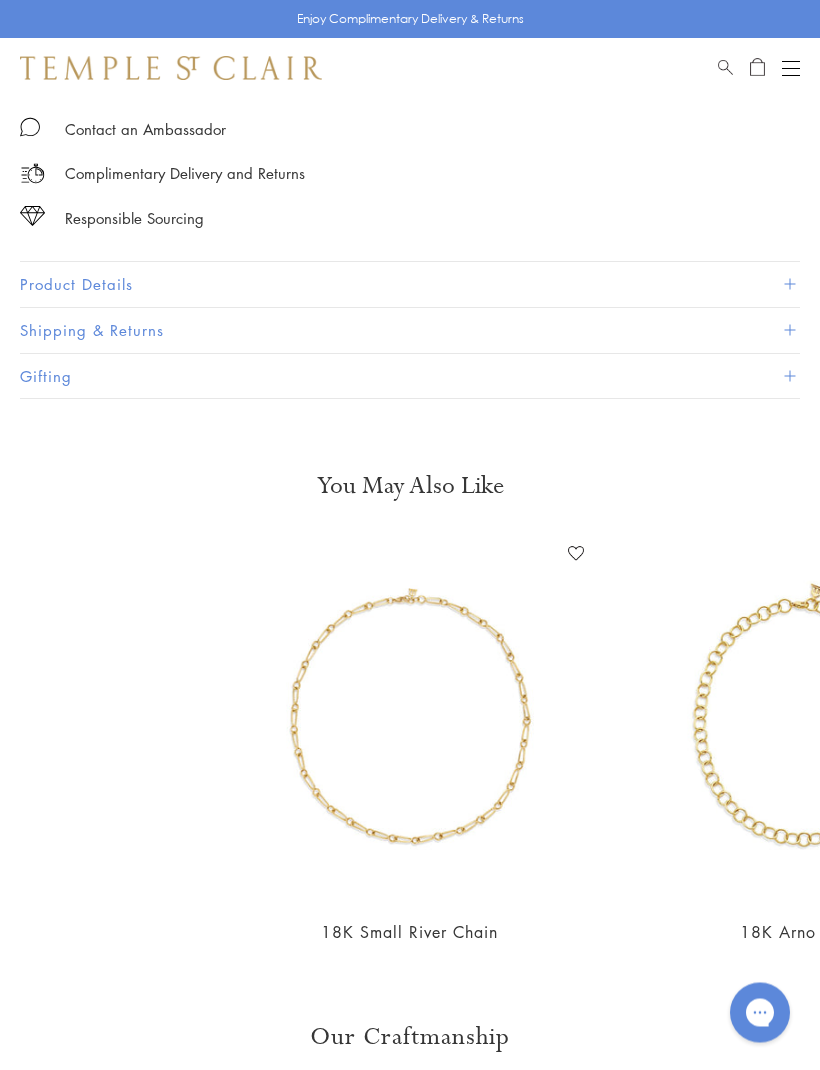 scroll, scrollTop: 1226, scrollLeft: 0, axis: vertical 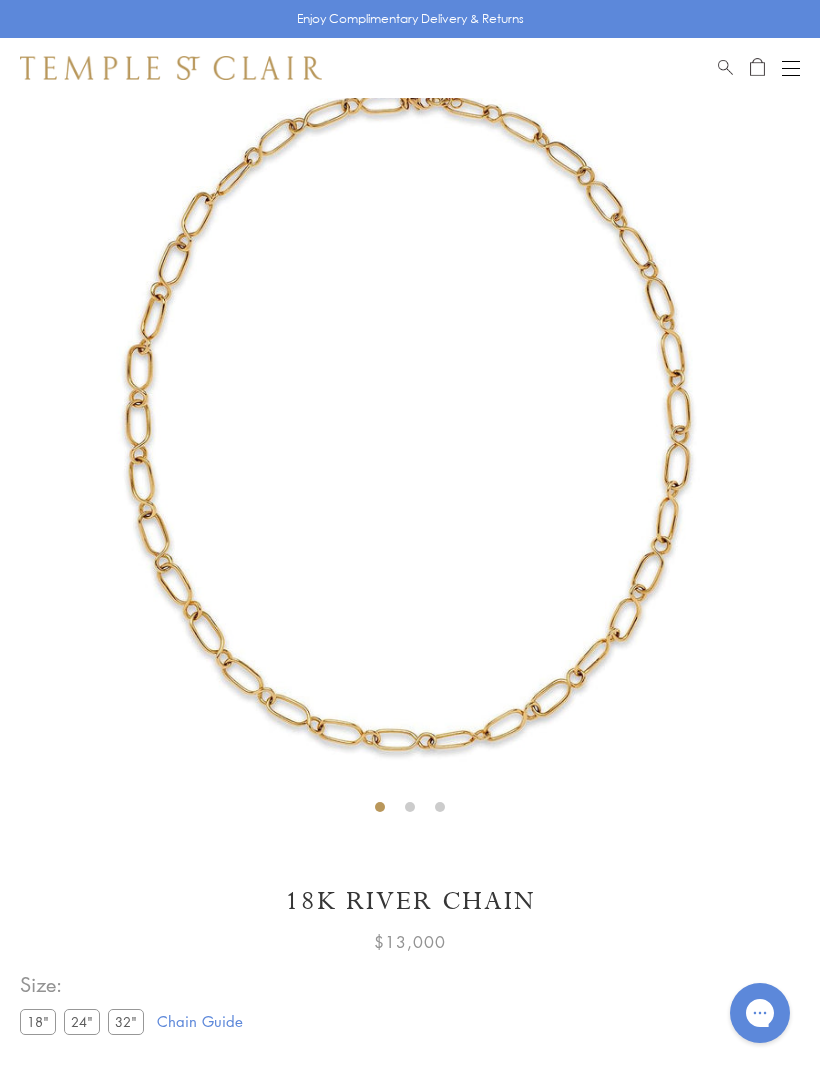 click at bounding box center [791, 68] 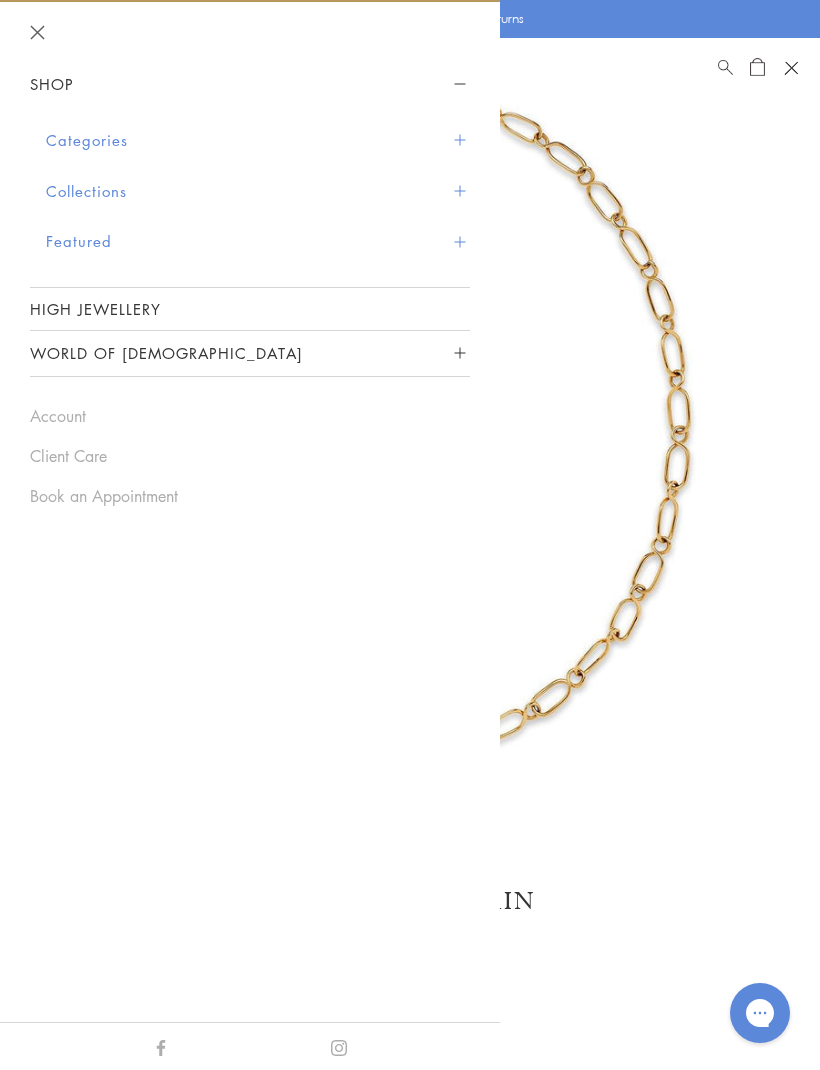 click at bounding box center [791, 68] 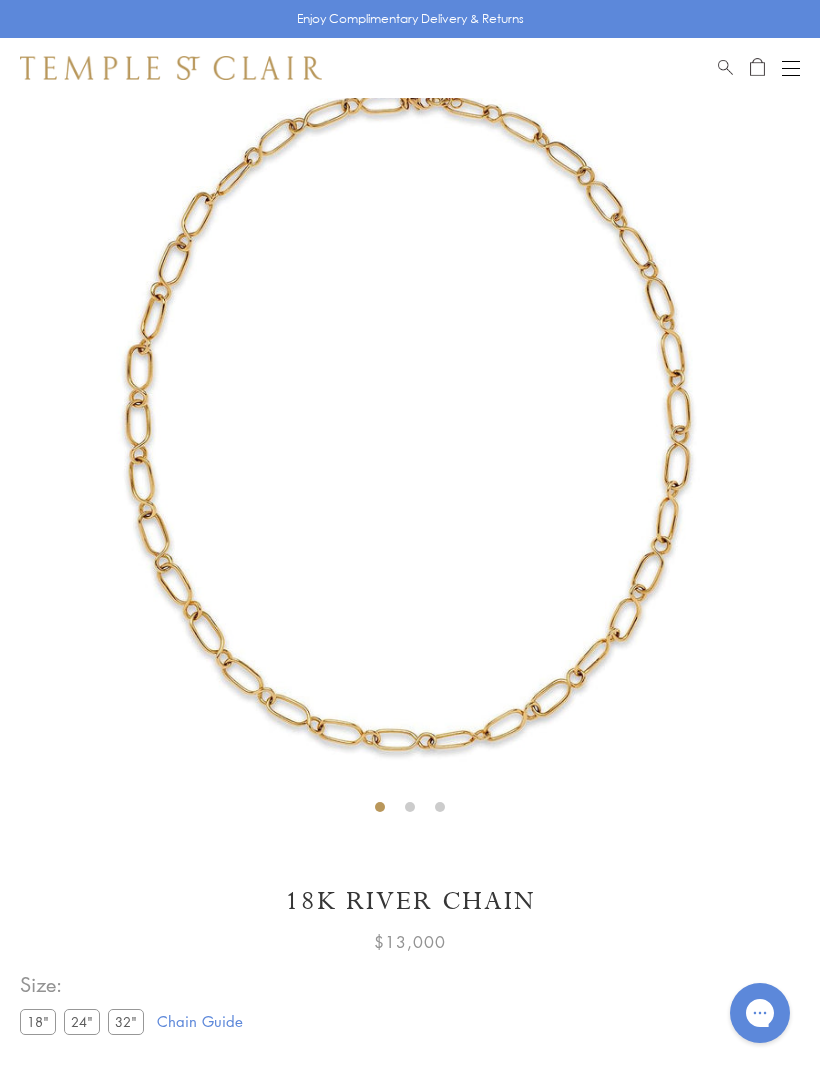 click on "32"" at bounding box center (126, 1021) 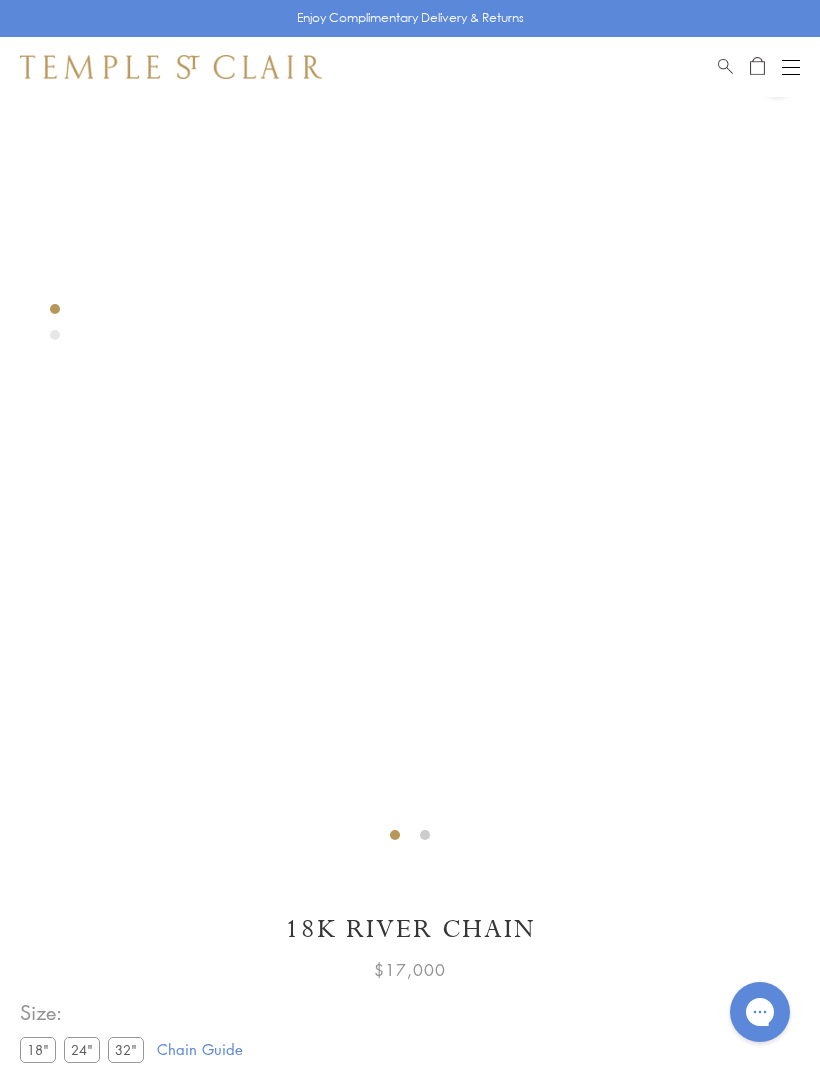 scroll, scrollTop: 66, scrollLeft: 0, axis: vertical 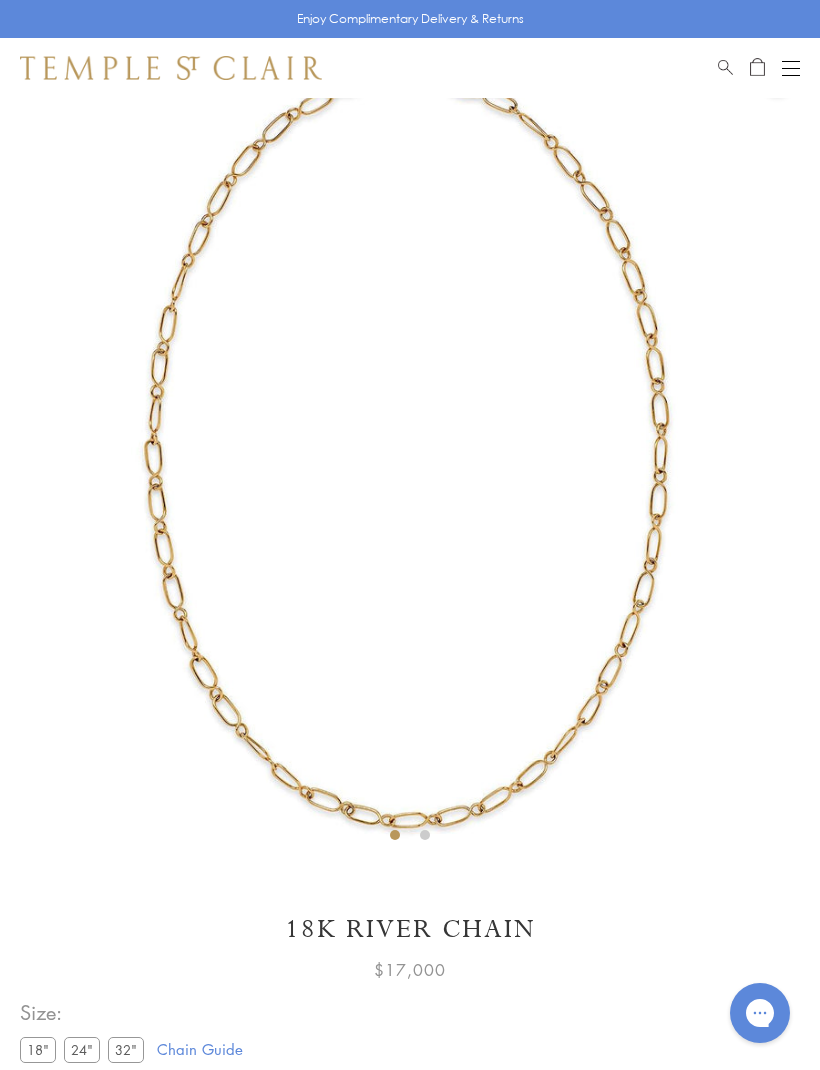 click at bounding box center (410, 442) 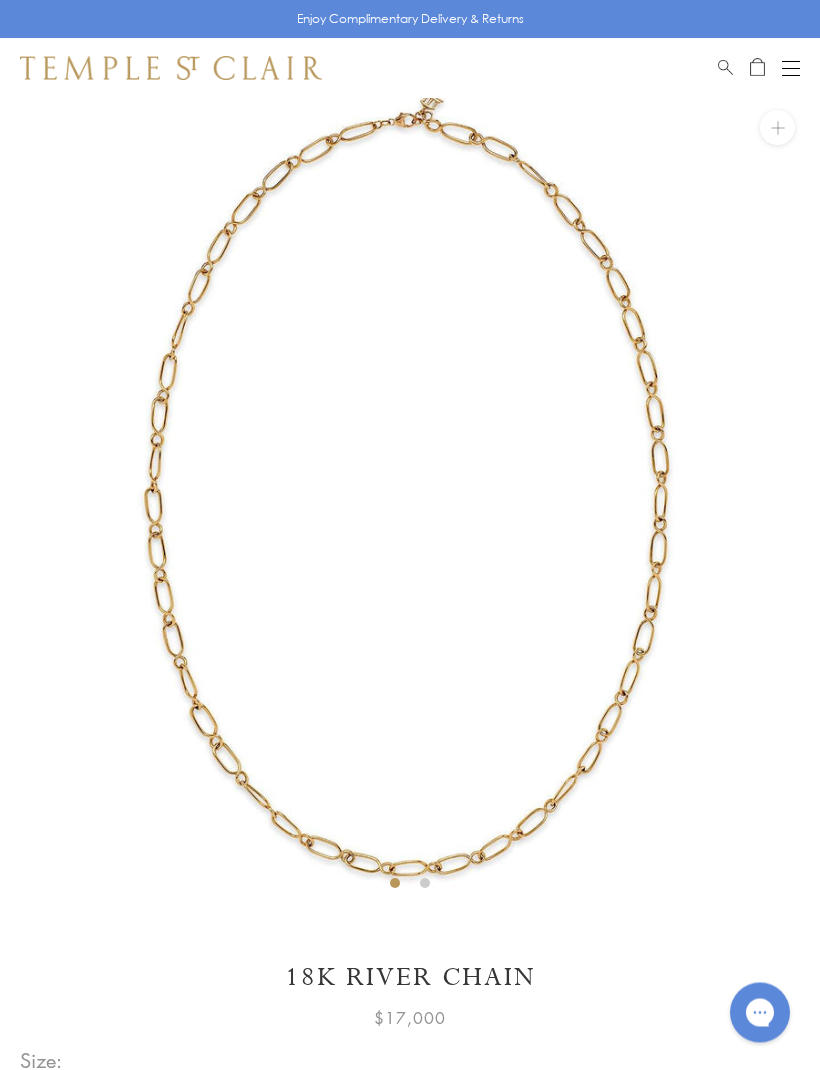 scroll, scrollTop: 17, scrollLeft: 0, axis: vertical 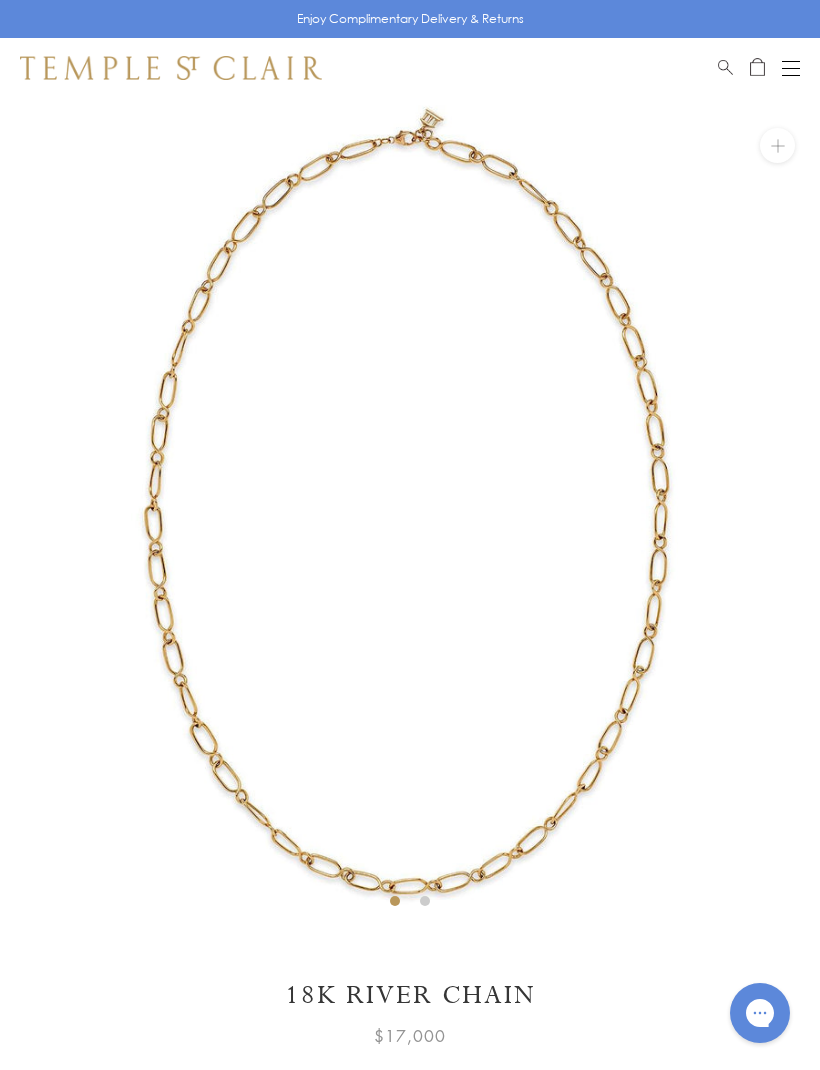 click on "Shop Shop
Categories Amulets   Pendants & Charms   Lockets   Chains & Leather Cords   Earrings   Rings   Bracelets & Bangles   Necklaces   Books & Notebooks   View All   Collections Rock Crystal Amulet   Angels   Color Theory   Celestial   Tree of Life   Royal Blue Moonstone   Zodiac   Featured Travel Jewels   New Arrivals   S25 Fiori Collection   Our Exclusive Jewels   Jewels to Personalize   Limited Edition Jewels   Sassini Rings   Temple Classics   Temple St. Clair x Big Life Foundation    Curated for you
Temple Convertible Charm Bracelet Shop Now" at bounding box center [410, 68] 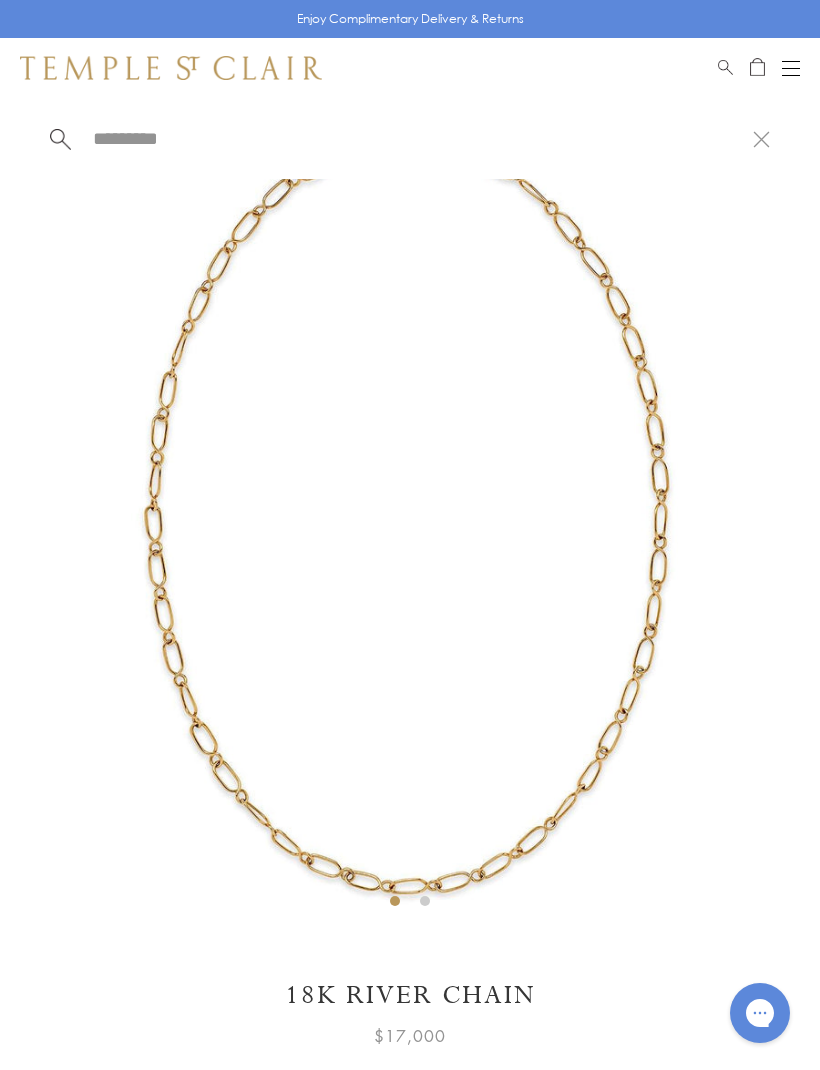 click at bounding box center [422, 138] 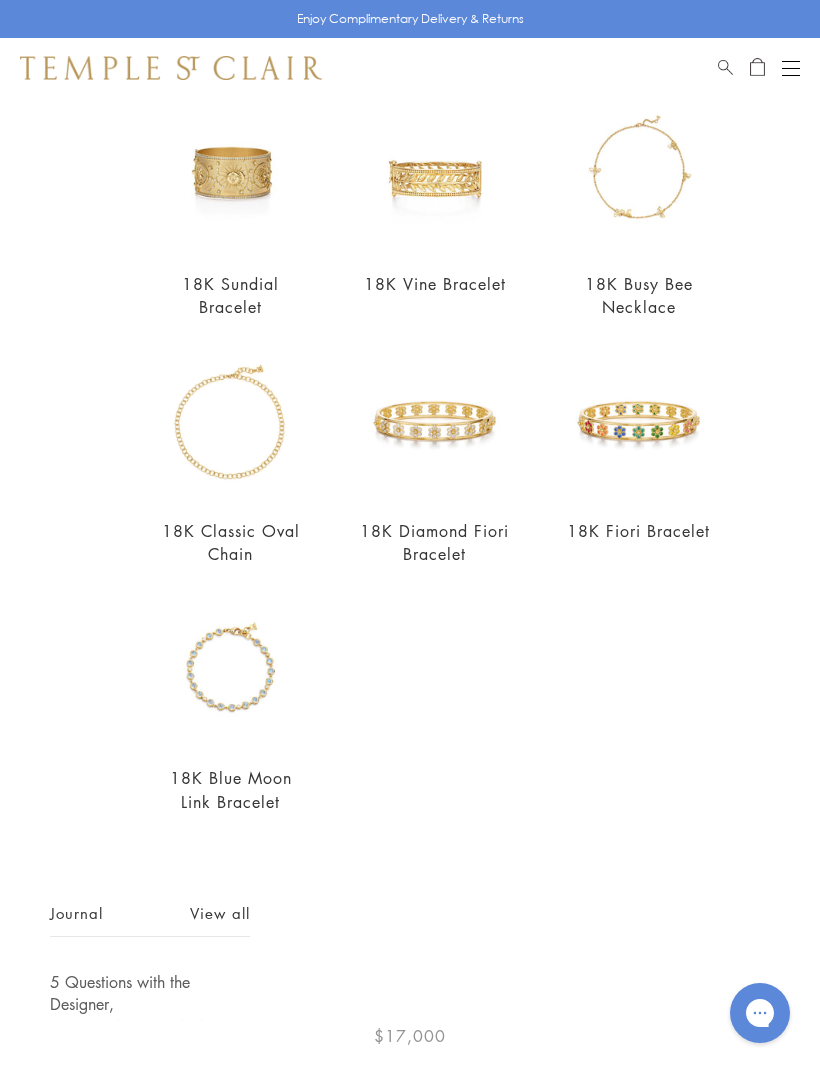 scroll, scrollTop: 484, scrollLeft: 0, axis: vertical 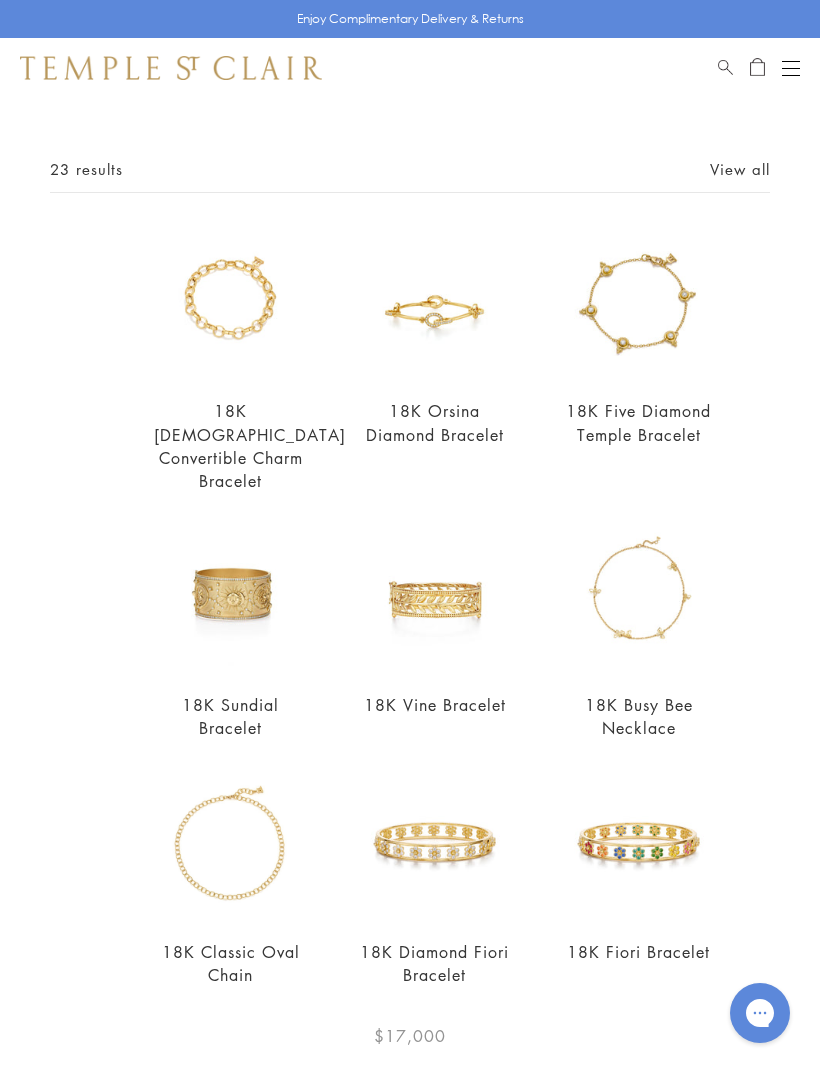 type on "**********" 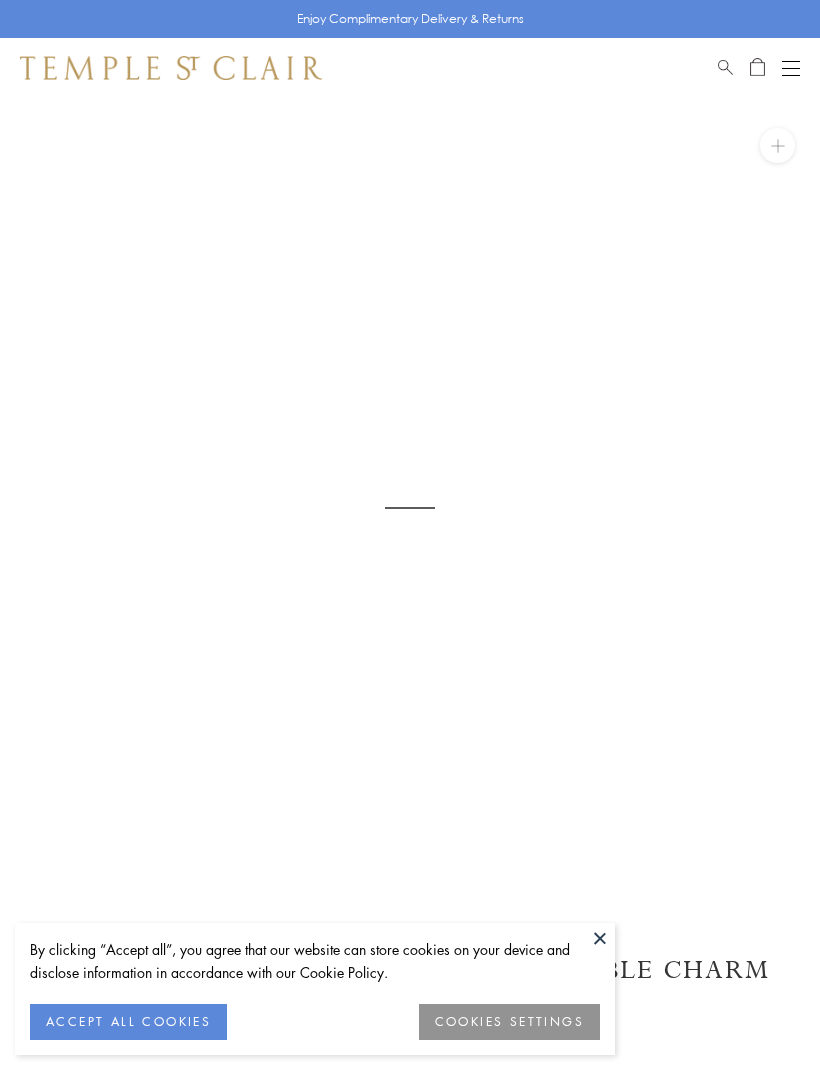 scroll, scrollTop: 0, scrollLeft: 0, axis: both 